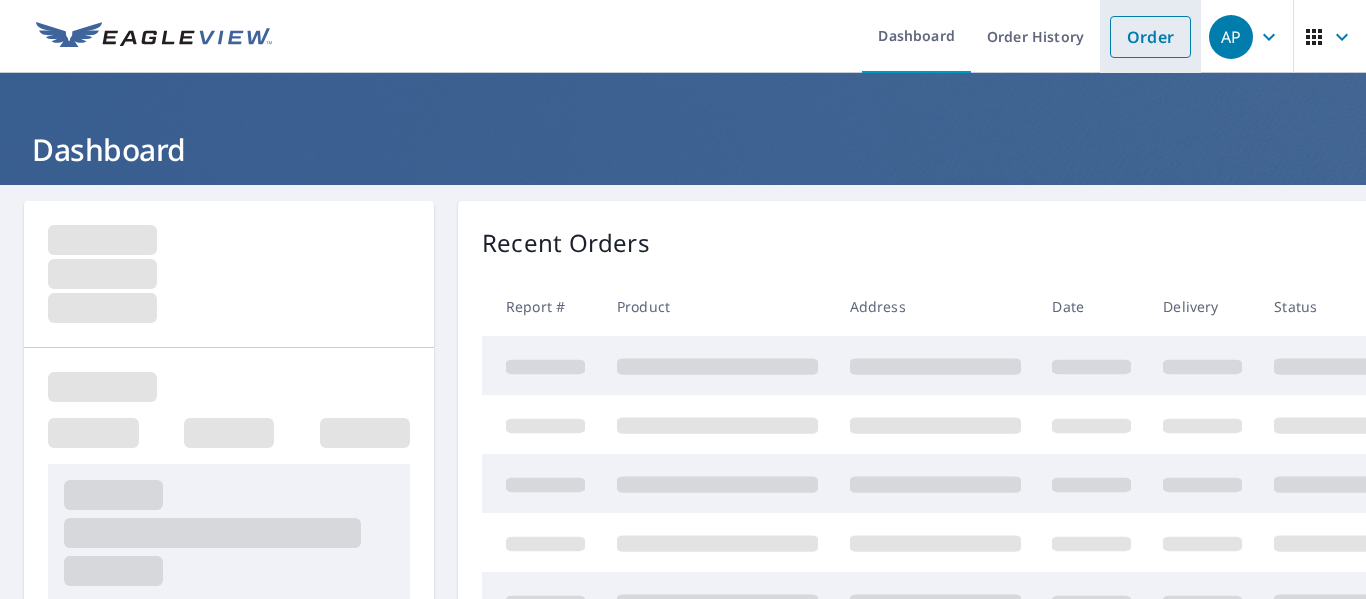 scroll, scrollTop: 0, scrollLeft: 0, axis: both 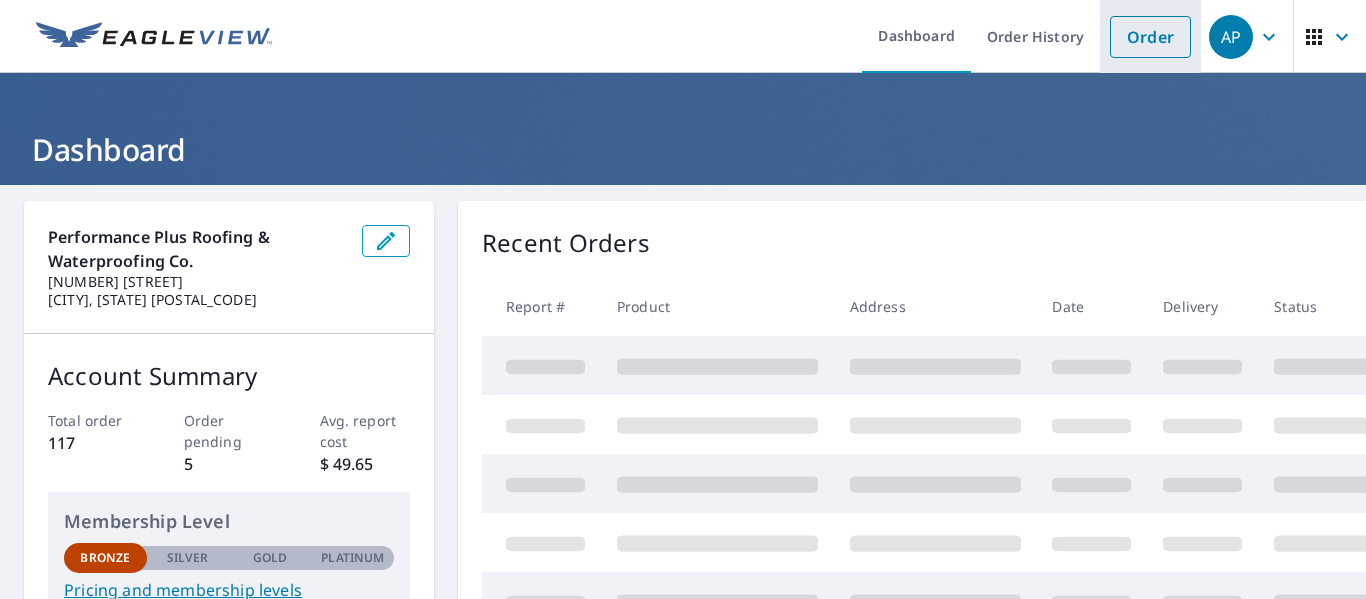click on "Order" at bounding box center [1150, 37] 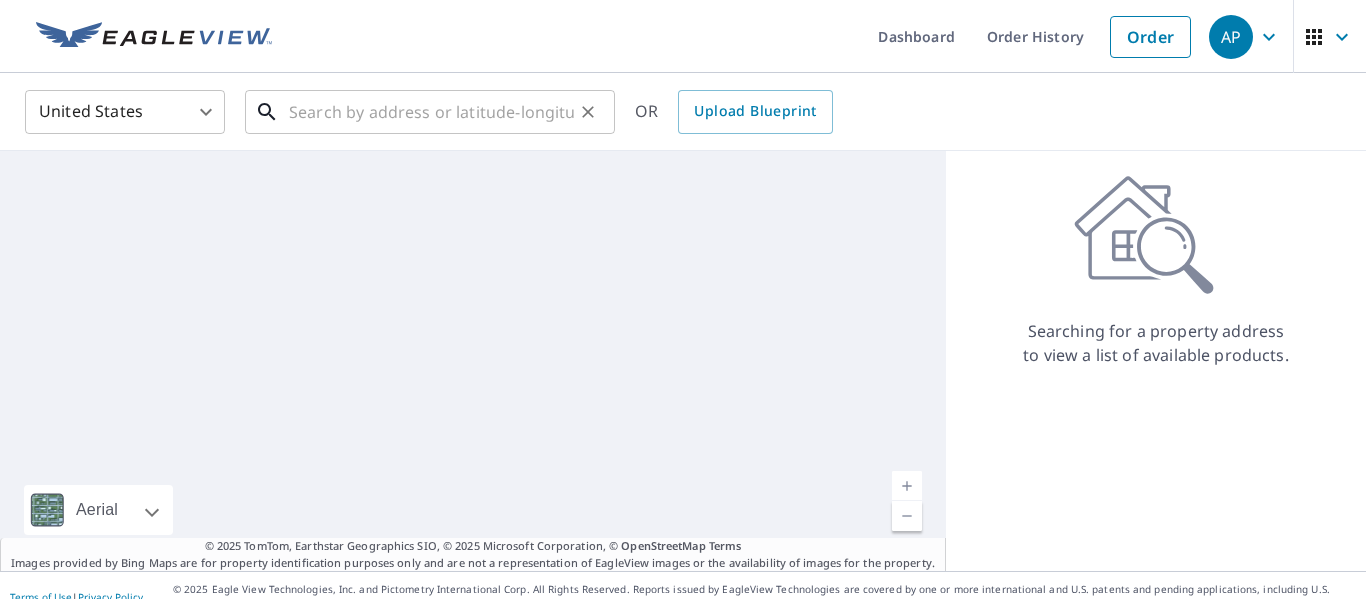 click at bounding box center (431, 112) 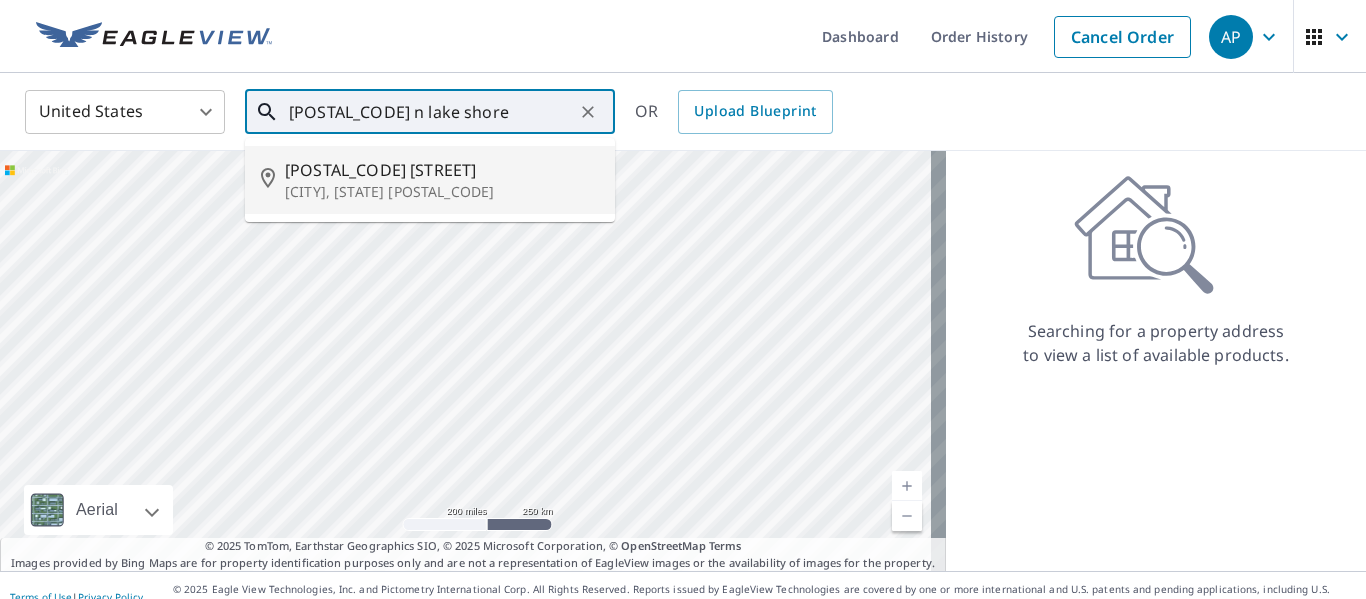 click on "Grayslake, IL 60030" at bounding box center (442, 192) 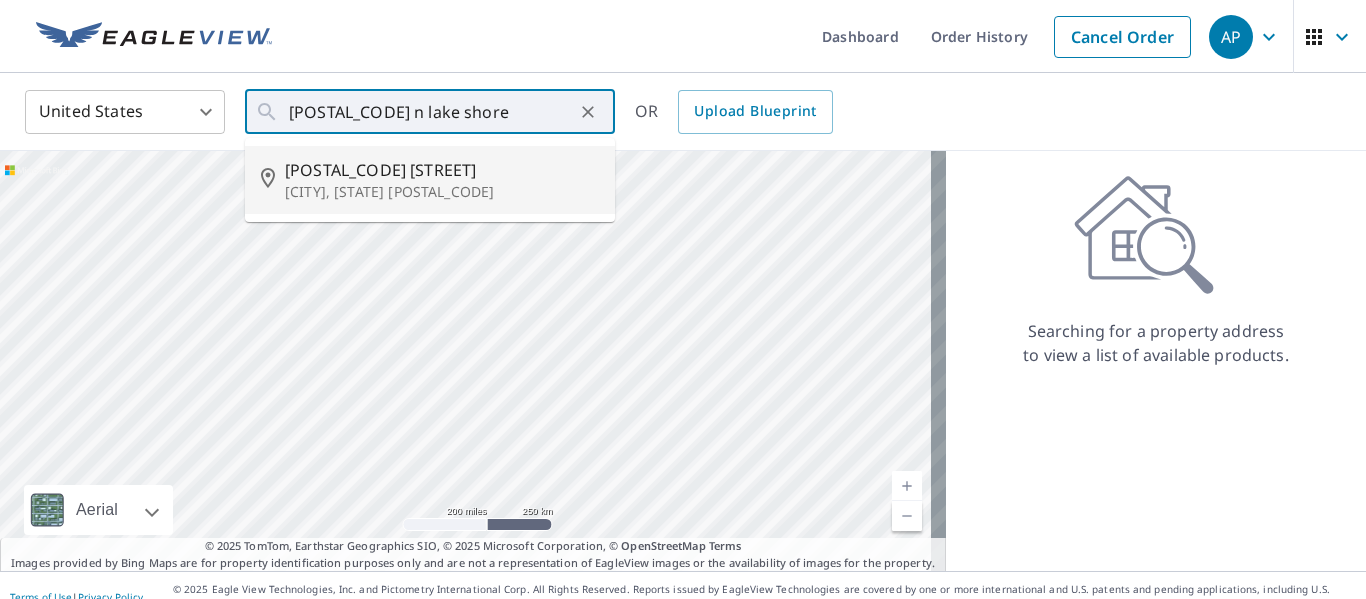 type on "33775 N Lake Shore Dr Grayslake, IL 60030" 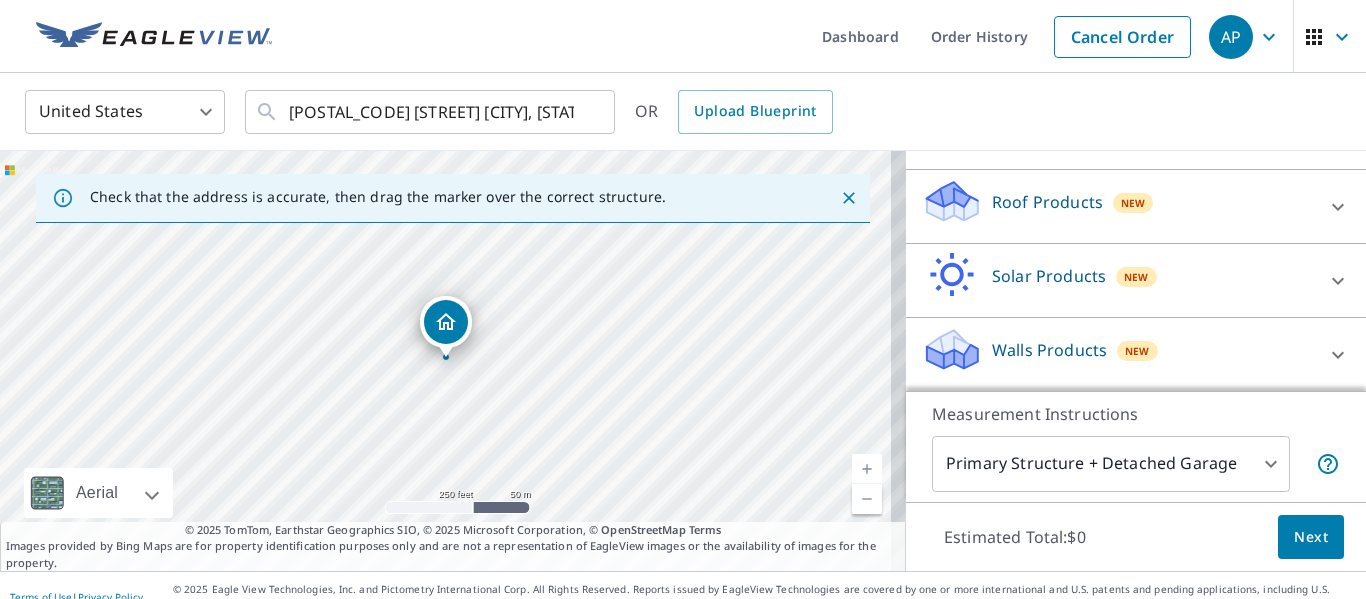 scroll, scrollTop: 287, scrollLeft: 0, axis: vertical 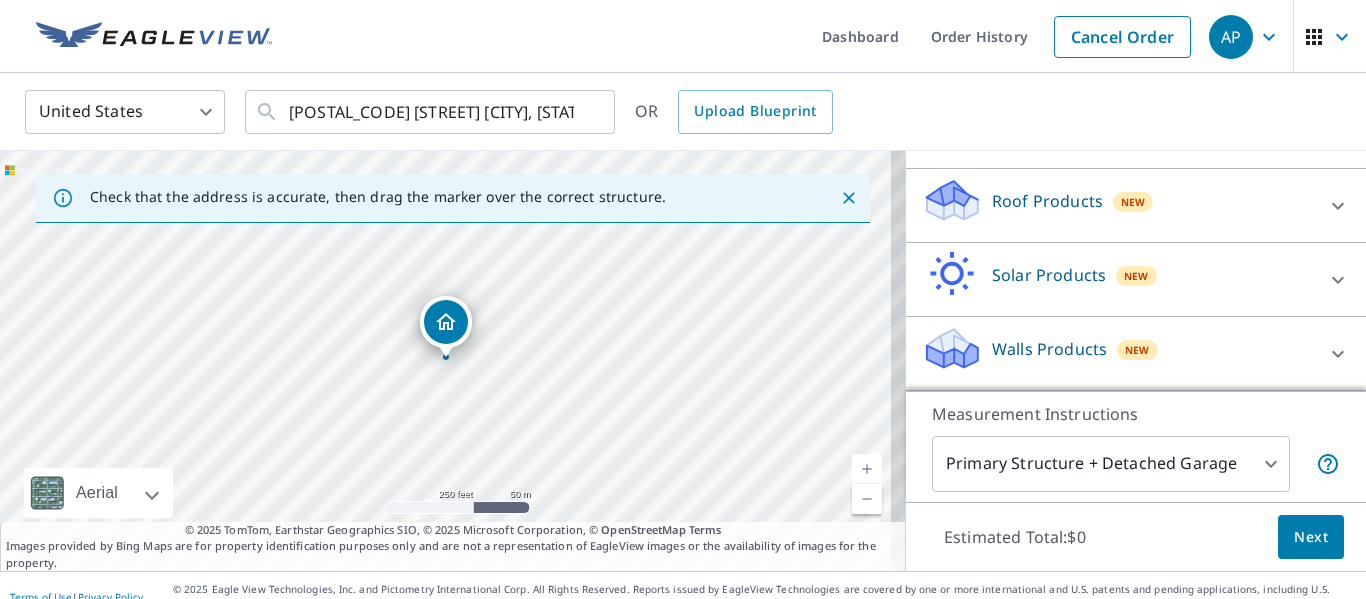 click on "Roof Products New" at bounding box center [1118, 205] 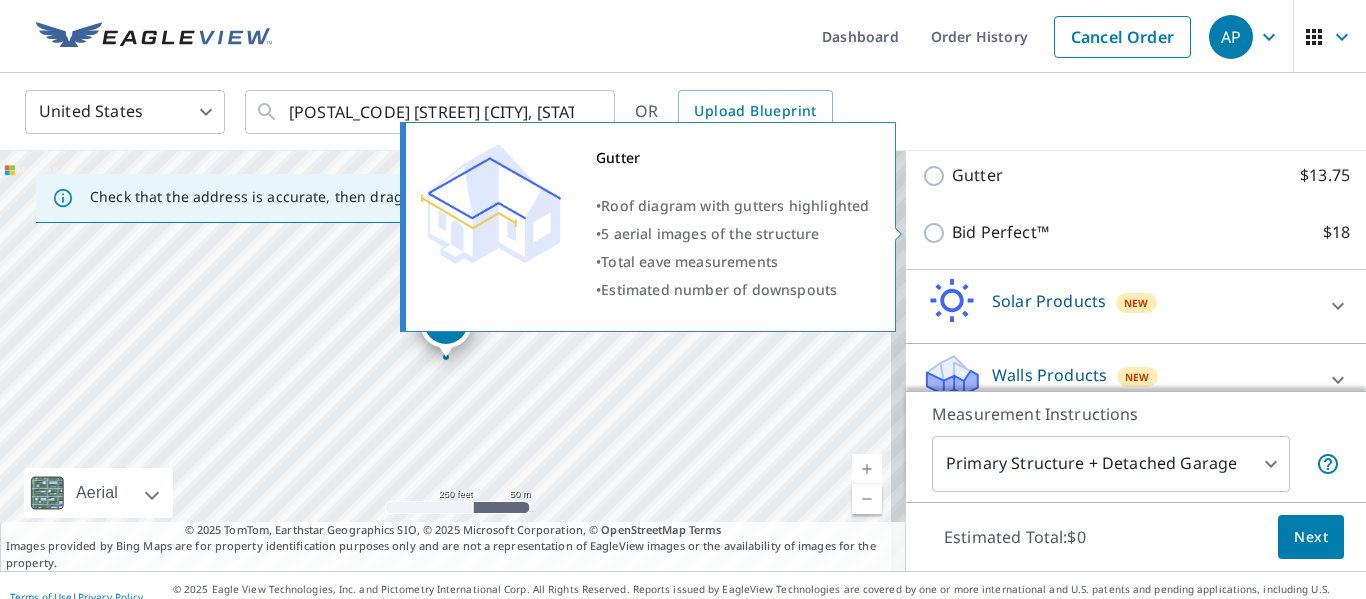 scroll, scrollTop: 387, scrollLeft: 0, axis: vertical 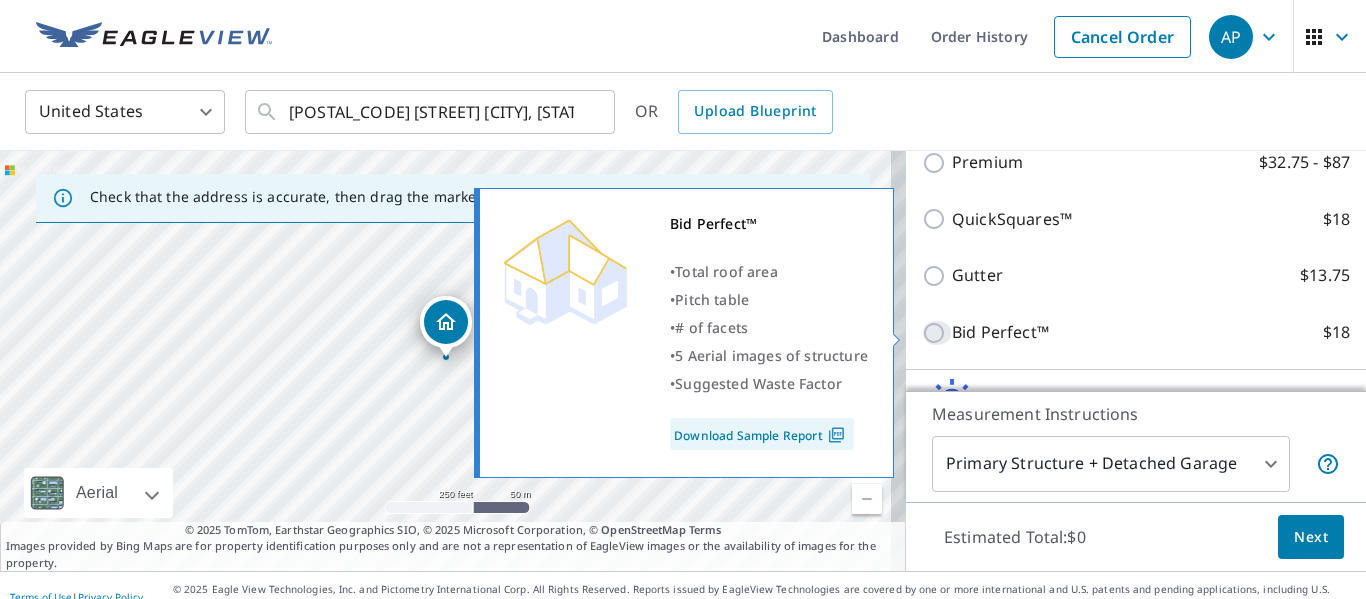 click on "Bid Perfect™ $18" at bounding box center (937, 333) 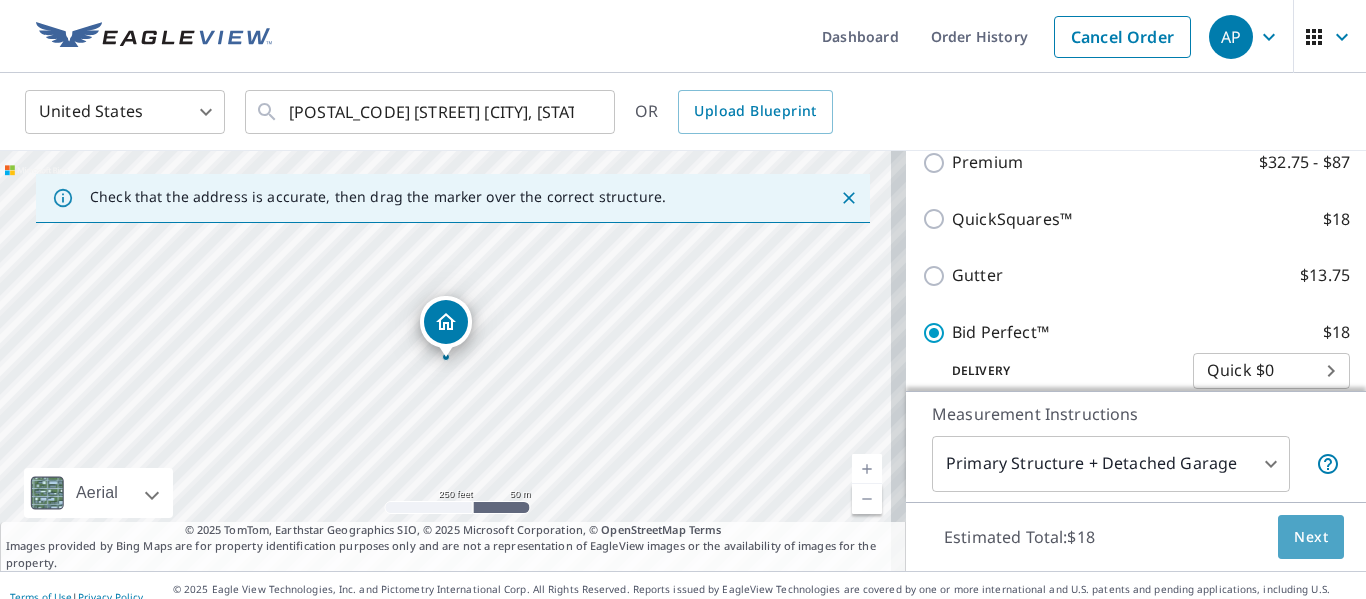 click on "Next" at bounding box center (1311, 537) 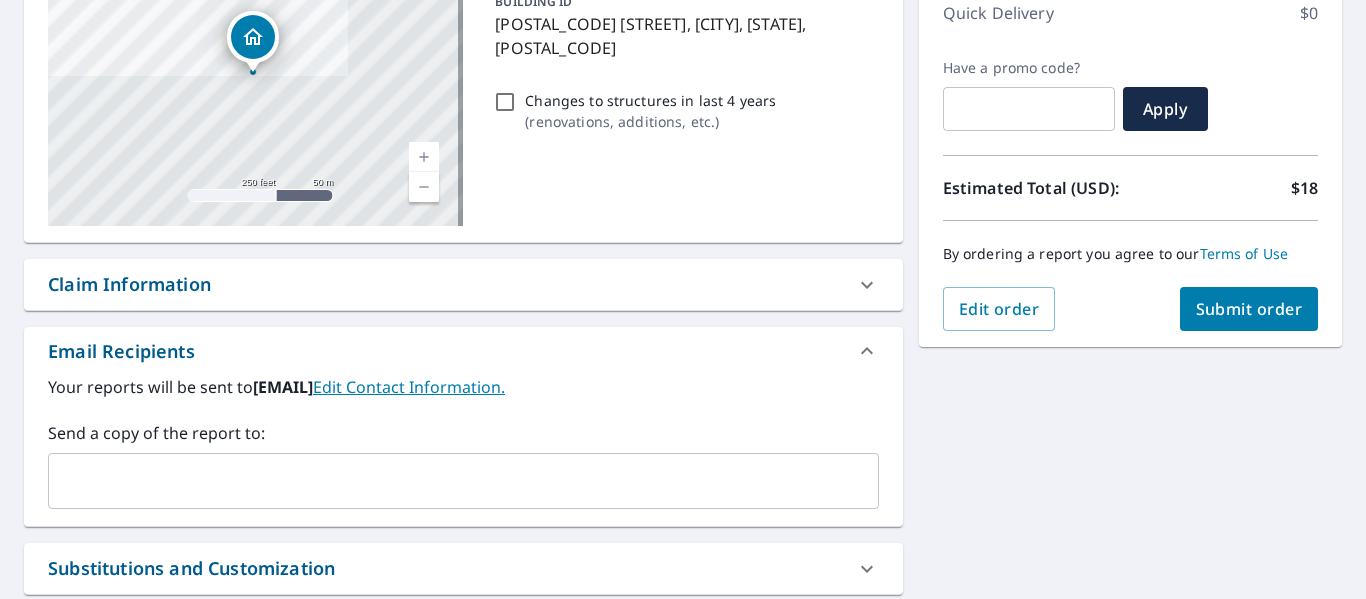 scroll, scrollTop: 300, scrollLeft: 0, axis: vertical 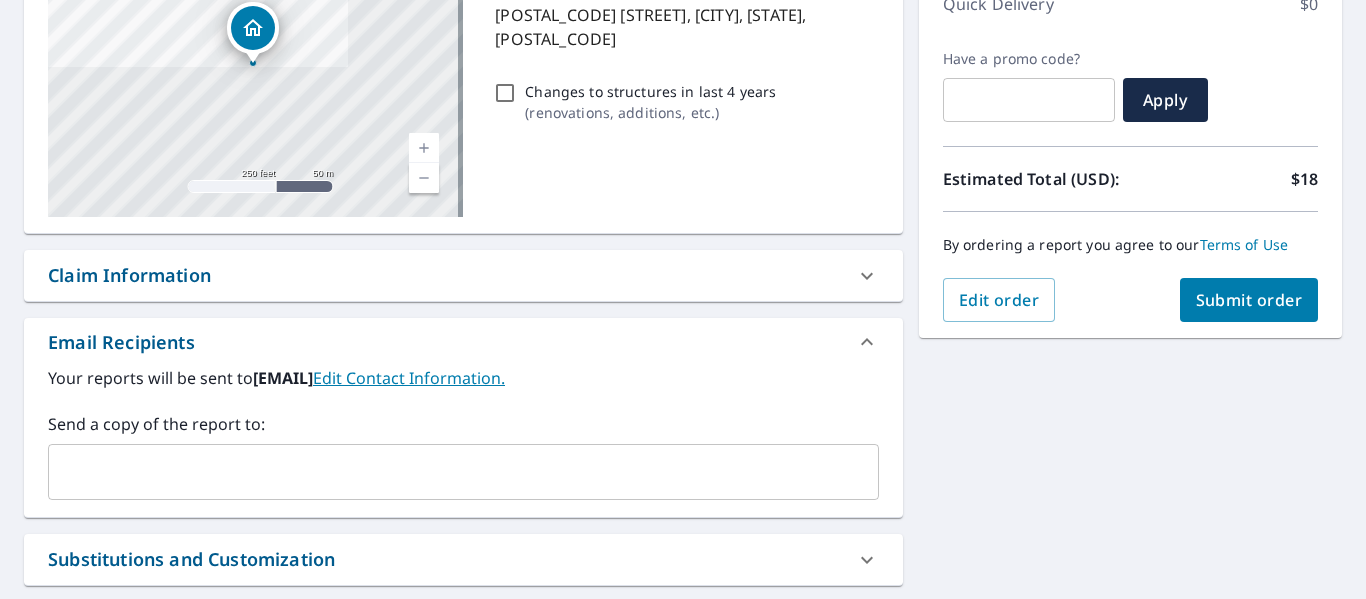 click on "Submit order" at bounding box center [1249, 300] 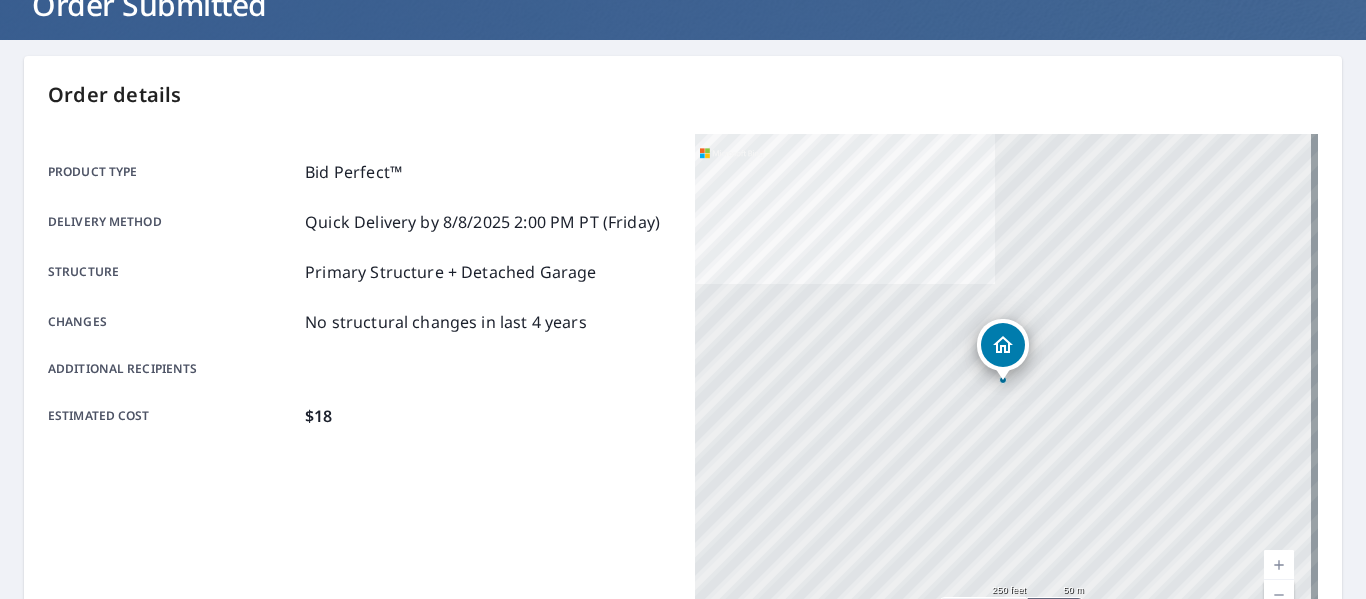 scroll, scrollTop: 0, scrollLeft: 0, axis: both 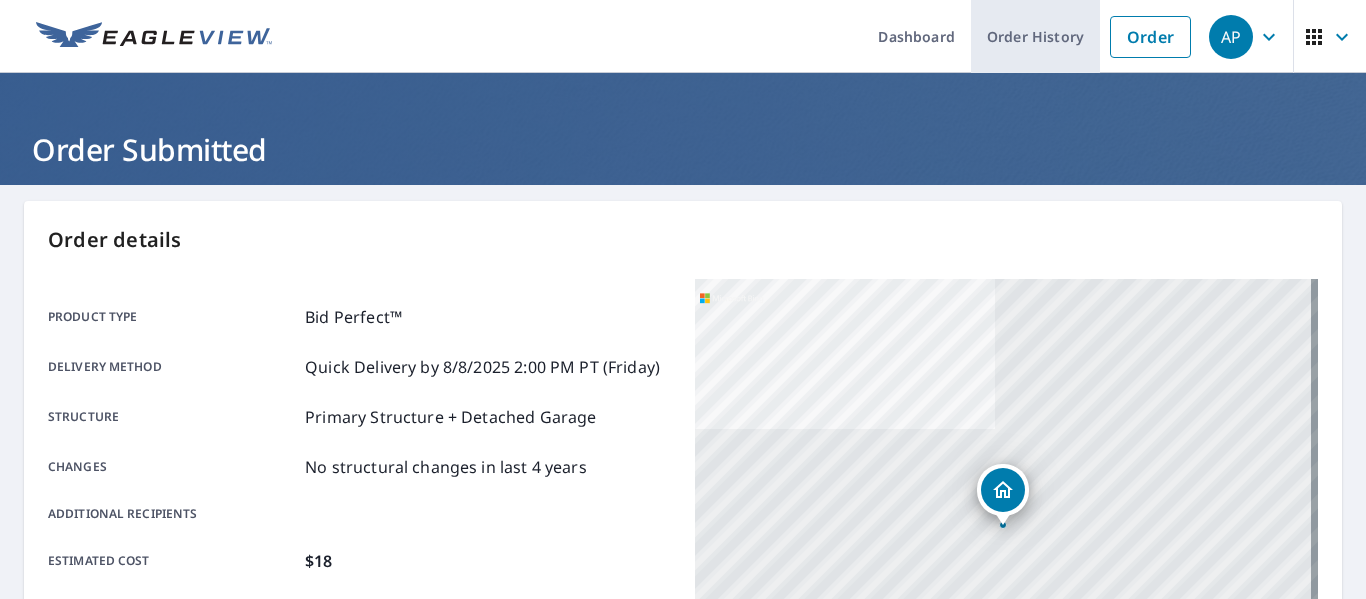 click on "Order History" at bounding box center [1035, 36] 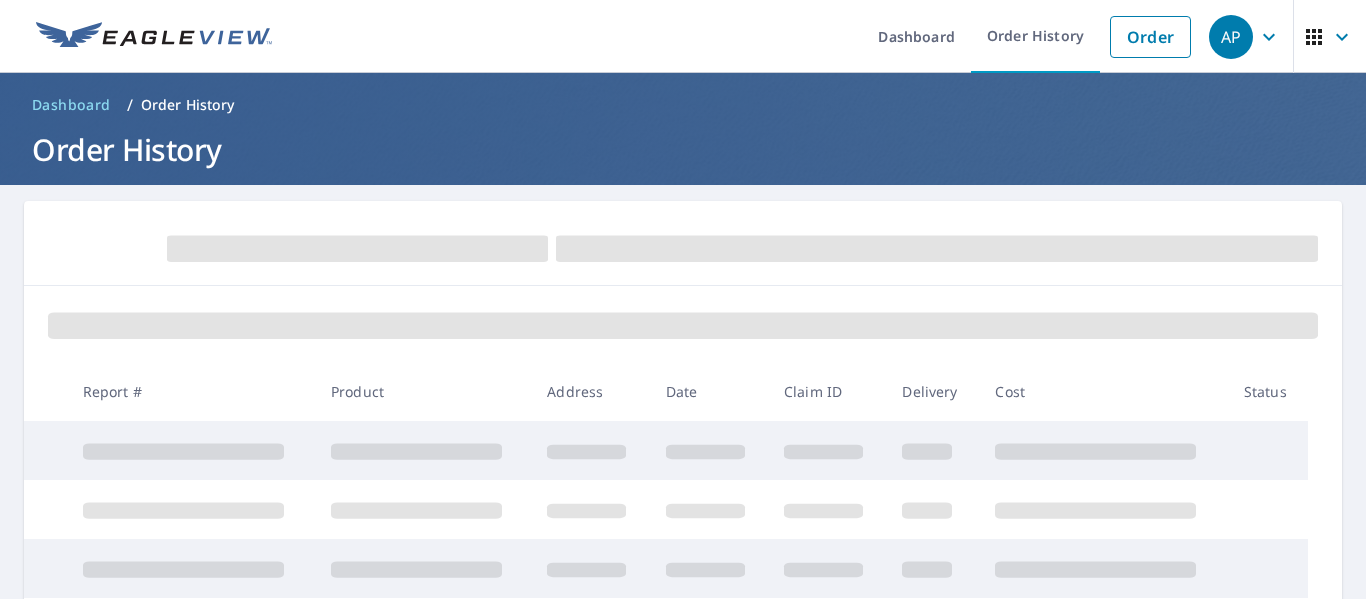 scroll, scrollTop: 0, scrollLeft: 0, axis: both 